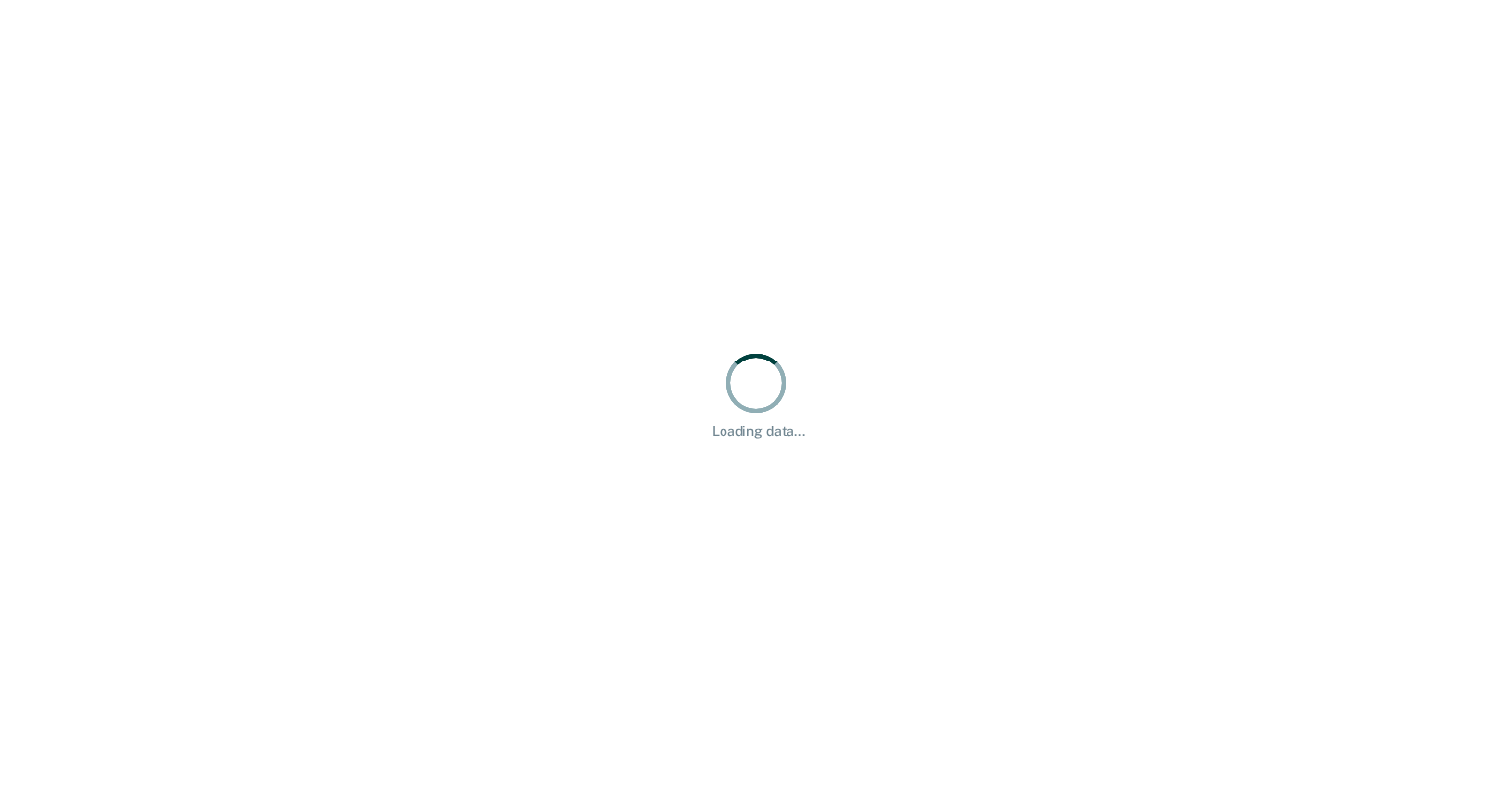 scroll, scrollTop: 0, scrollLeft: 0, axis: both 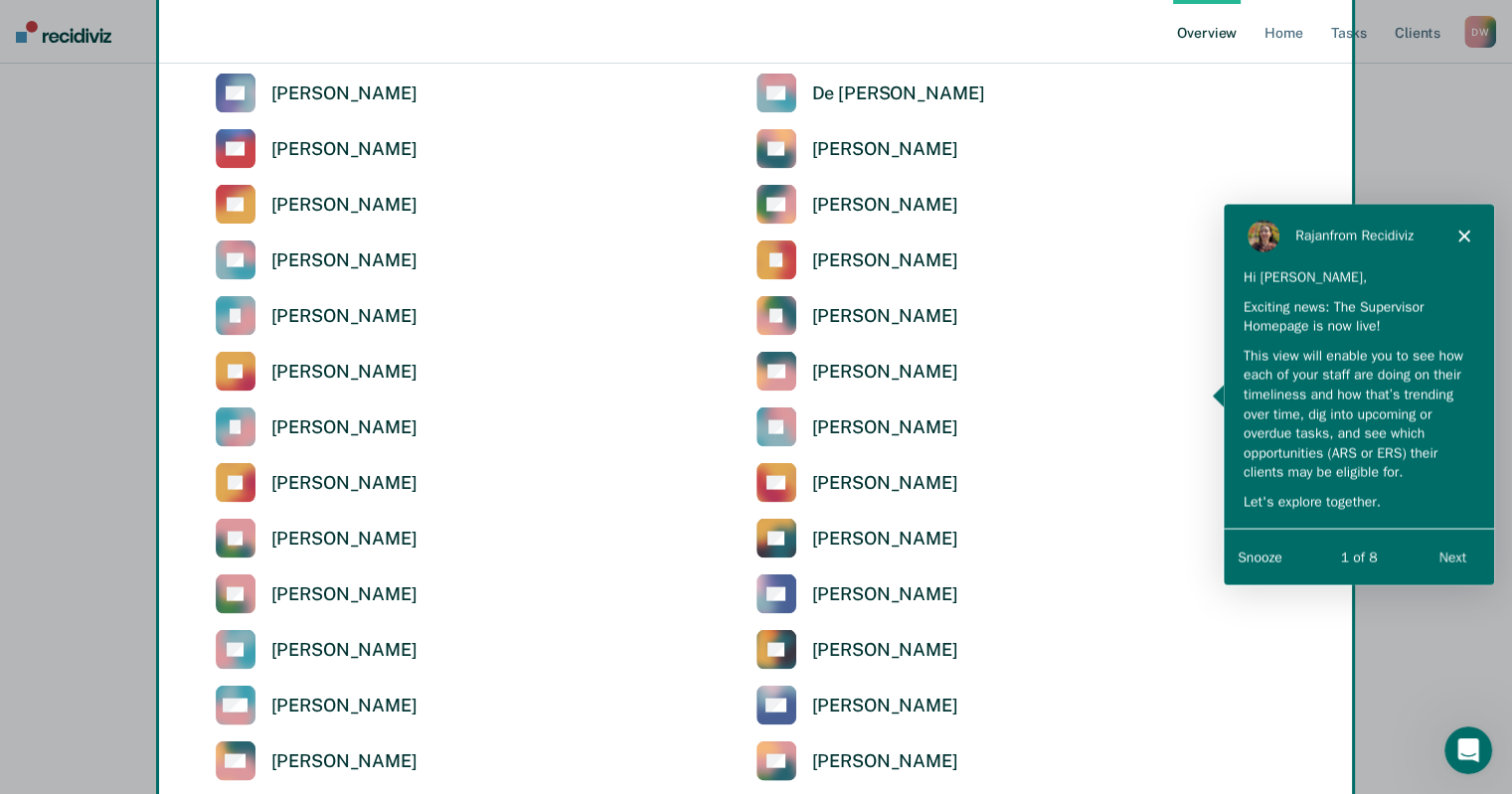 click 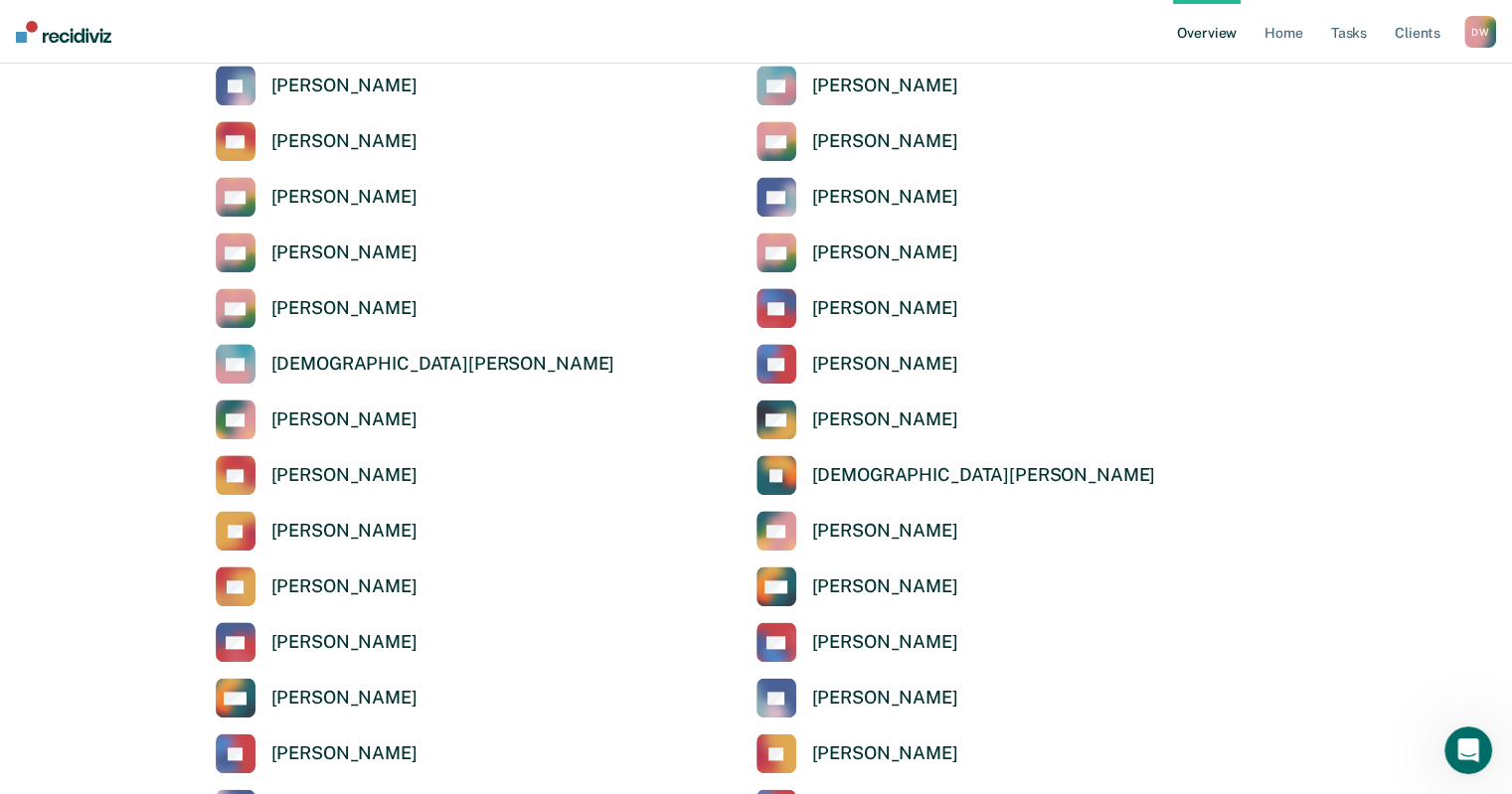 scroll, scrollTop: 2156, scrollLeft: 0, axis: vertical 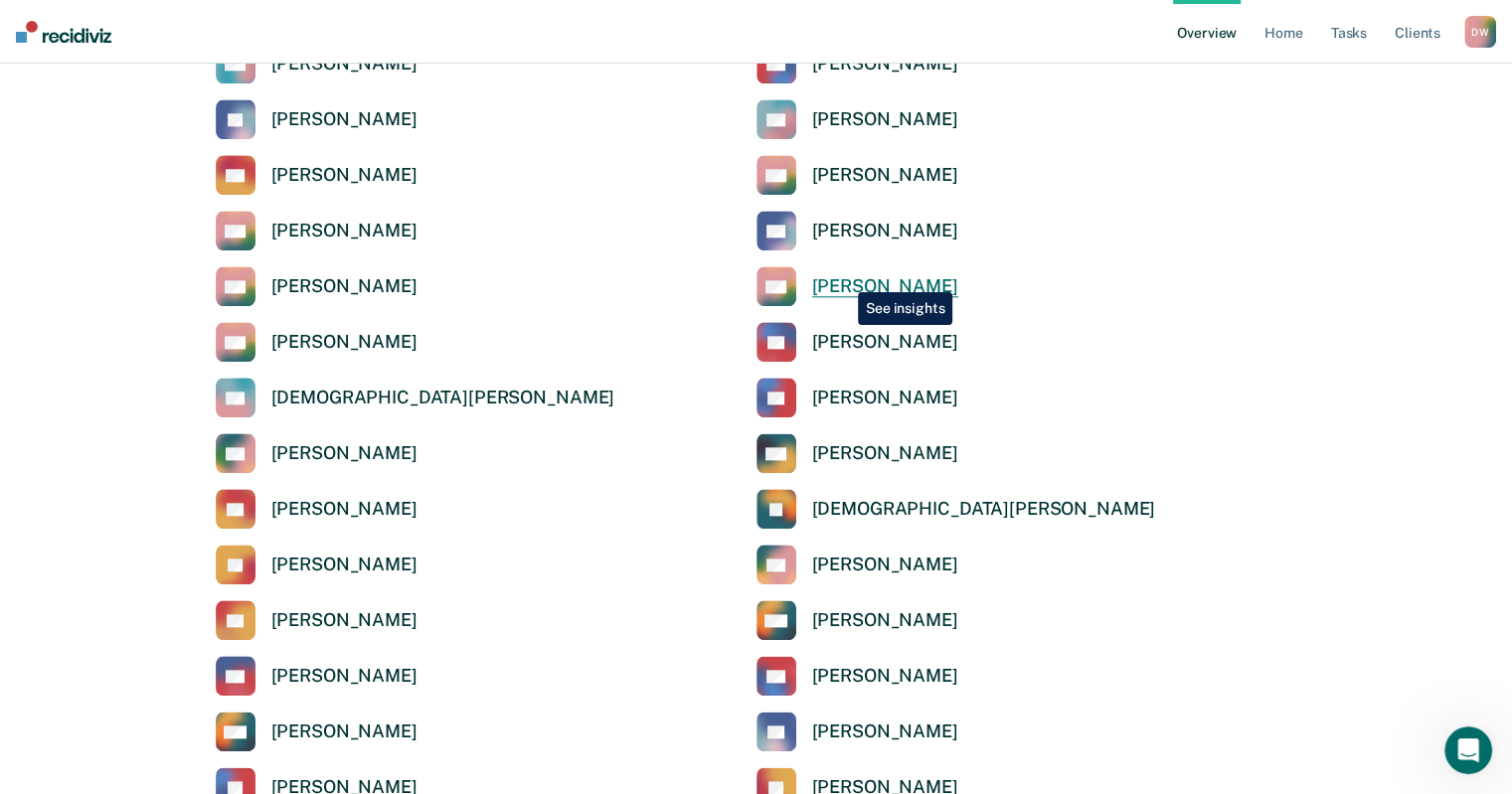 click on "[PERSON_NAME]" at bounding box center [885, 286] 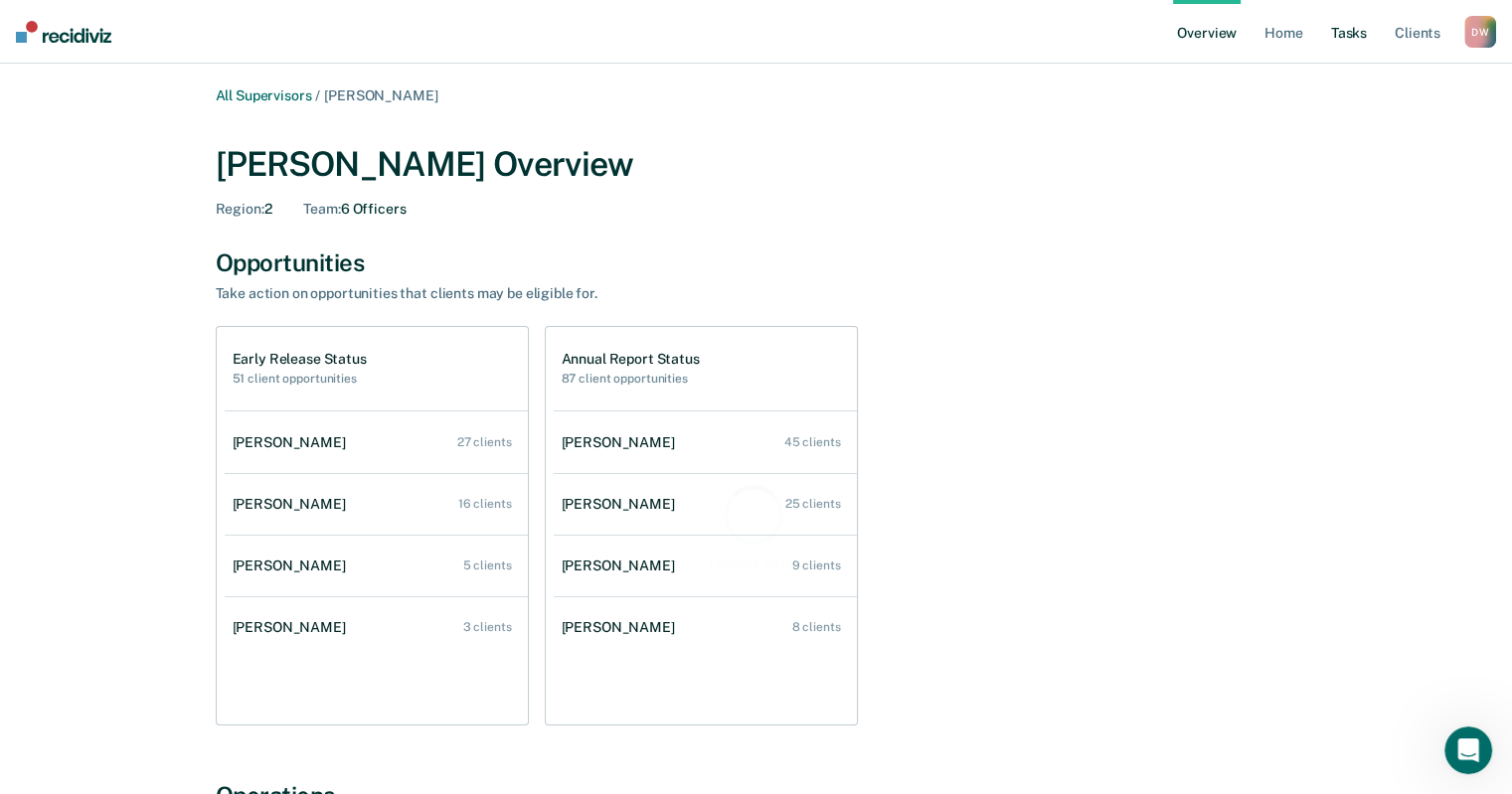 click on "Tasks" at bounding box center [1349, 32] 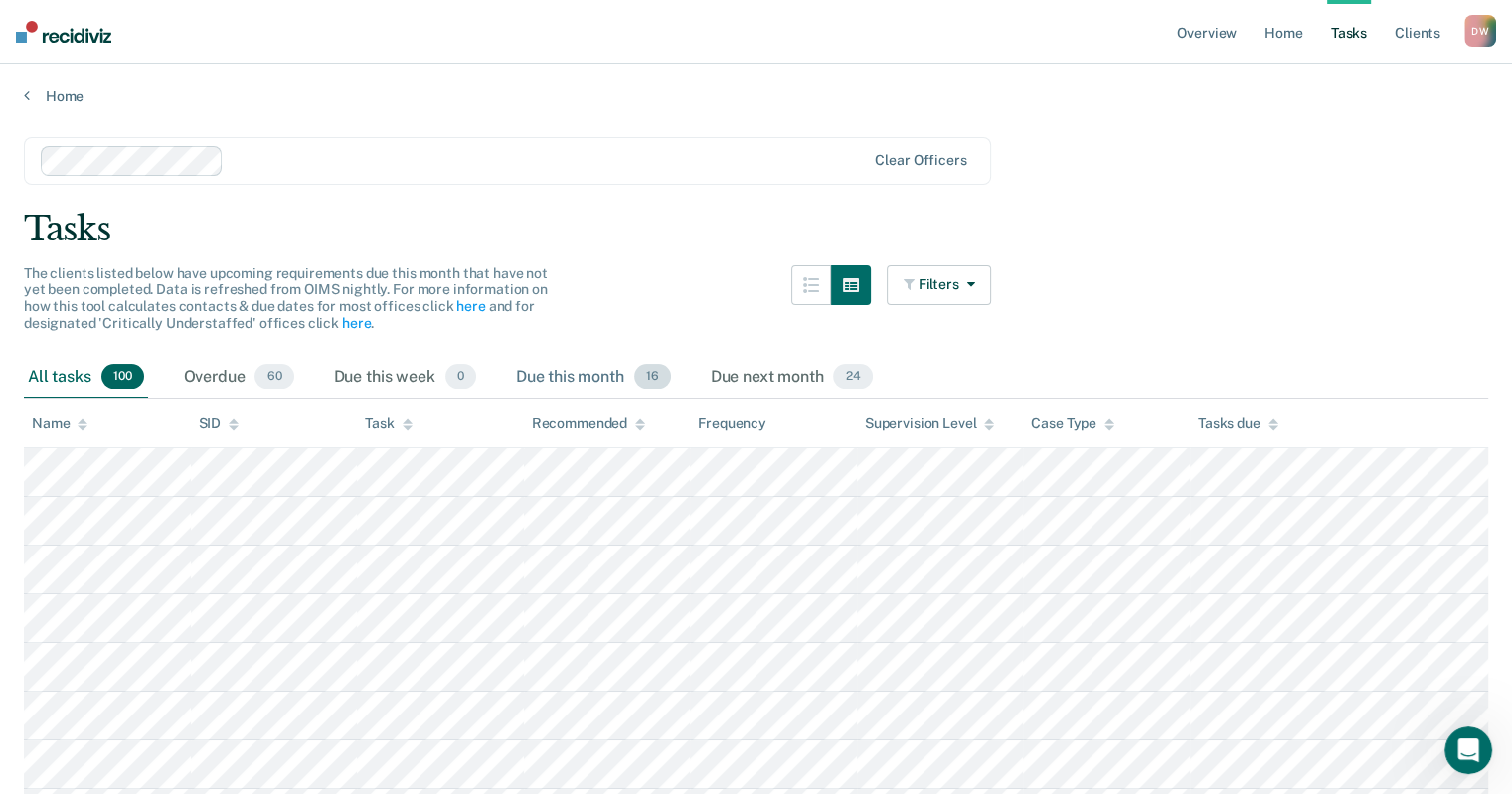 click on "16" at bounding box center [652, 377] 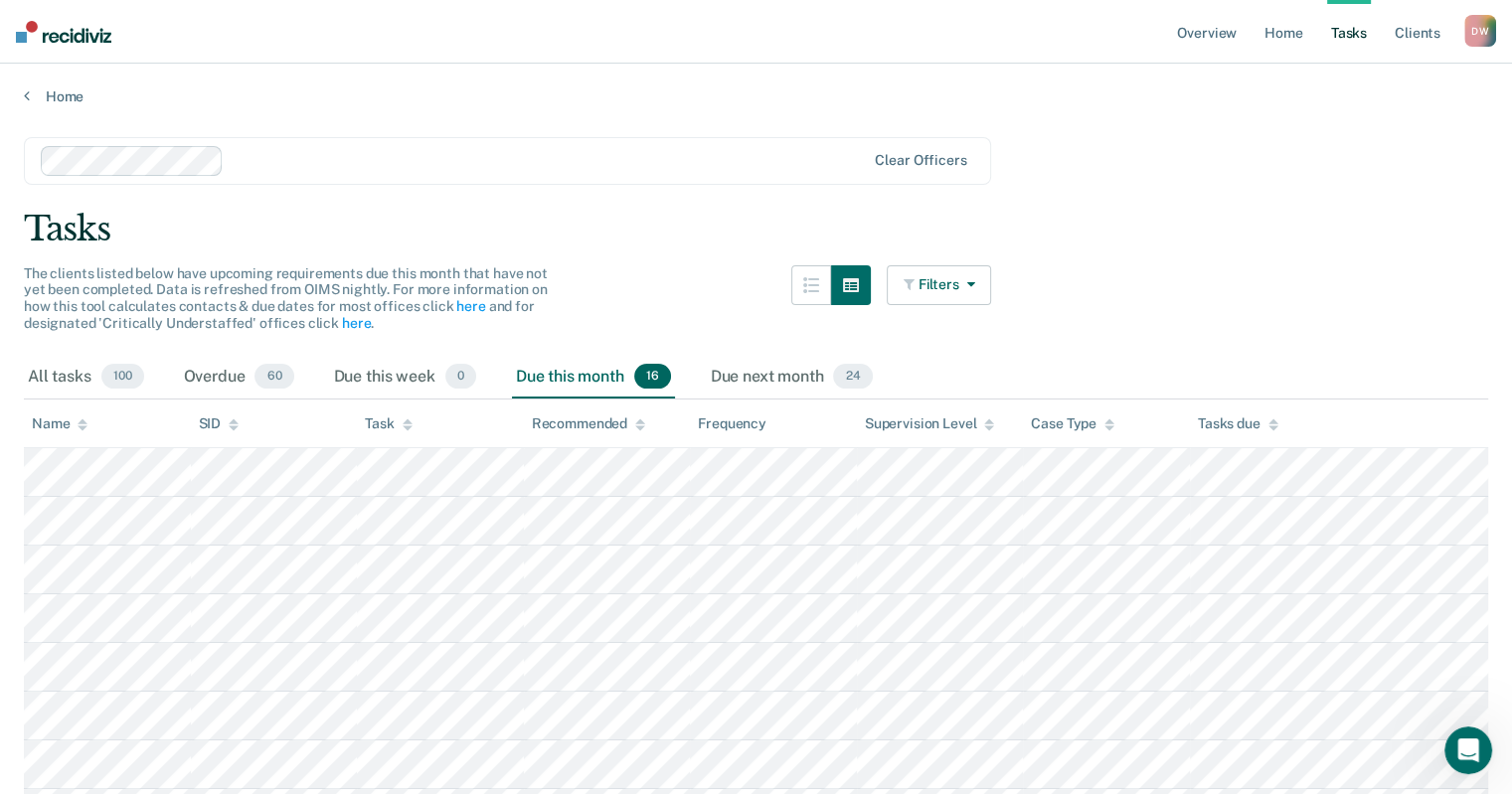 click on "Filters" at bounding box center [939, 285] 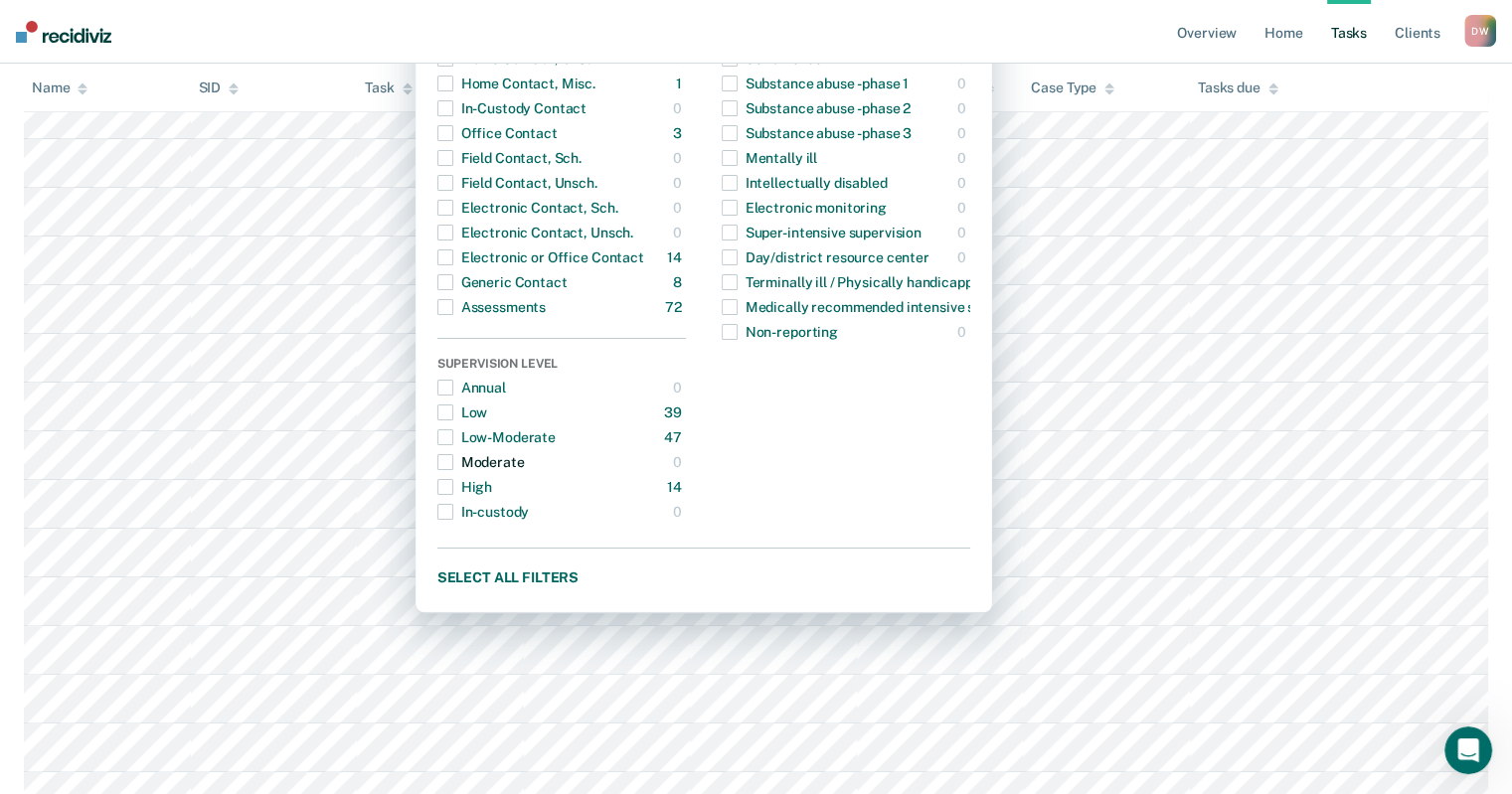 scroll, scrollTop: 497, scrollLeft: 0, axis: vertical 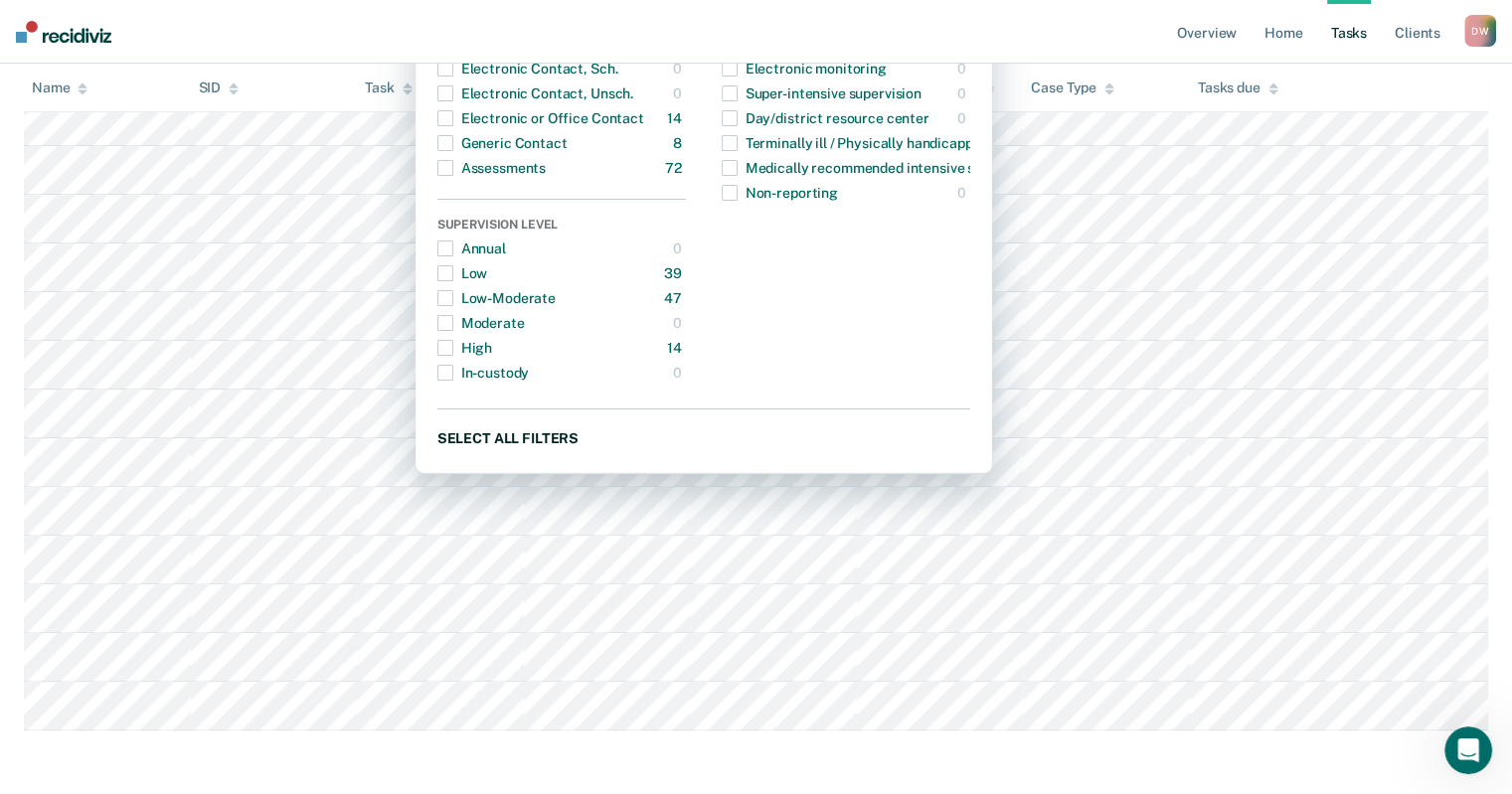 click on "Select all filters" at bounding box center (704, 437) 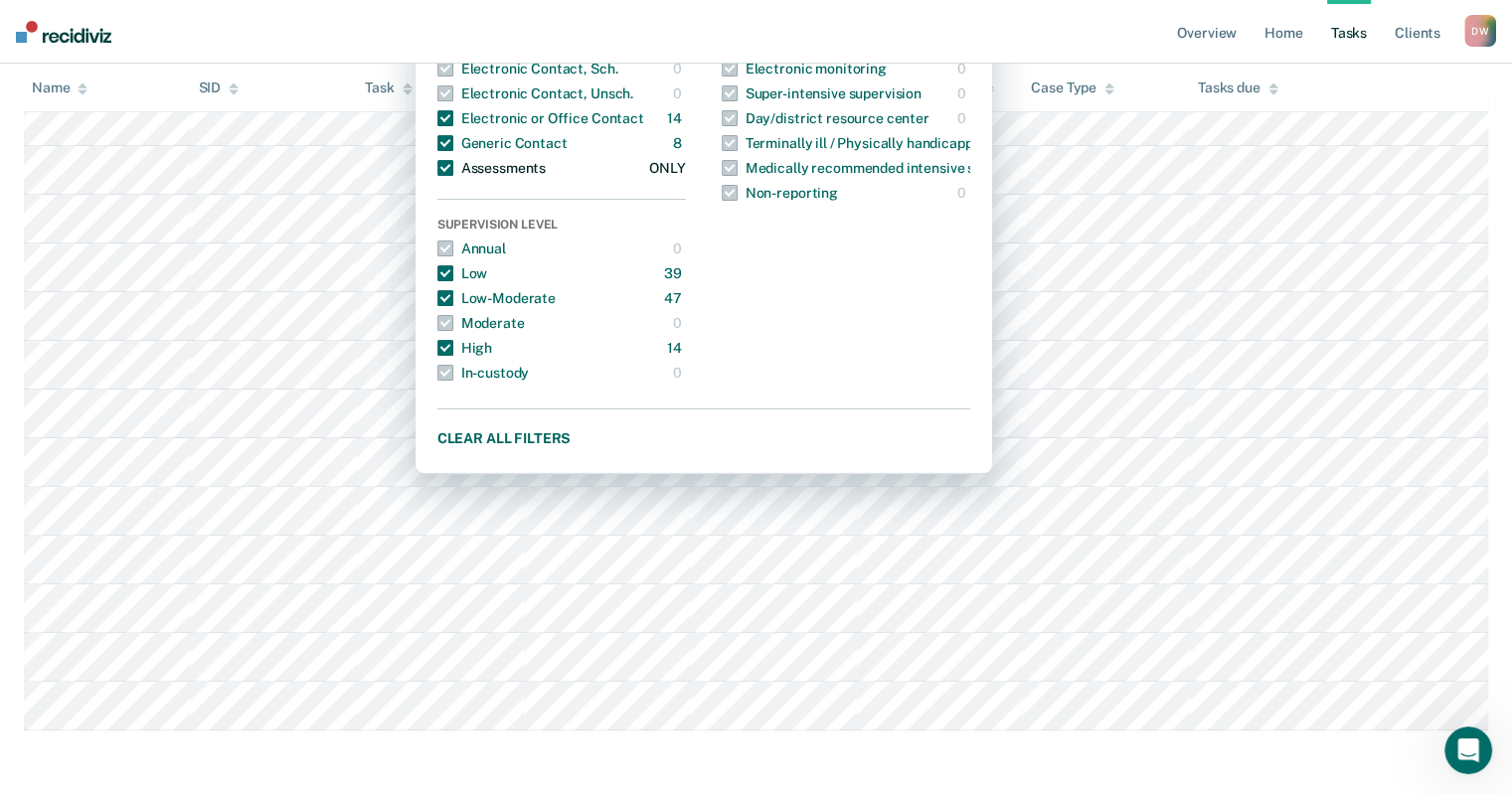 click at bounding box center (445, 168) 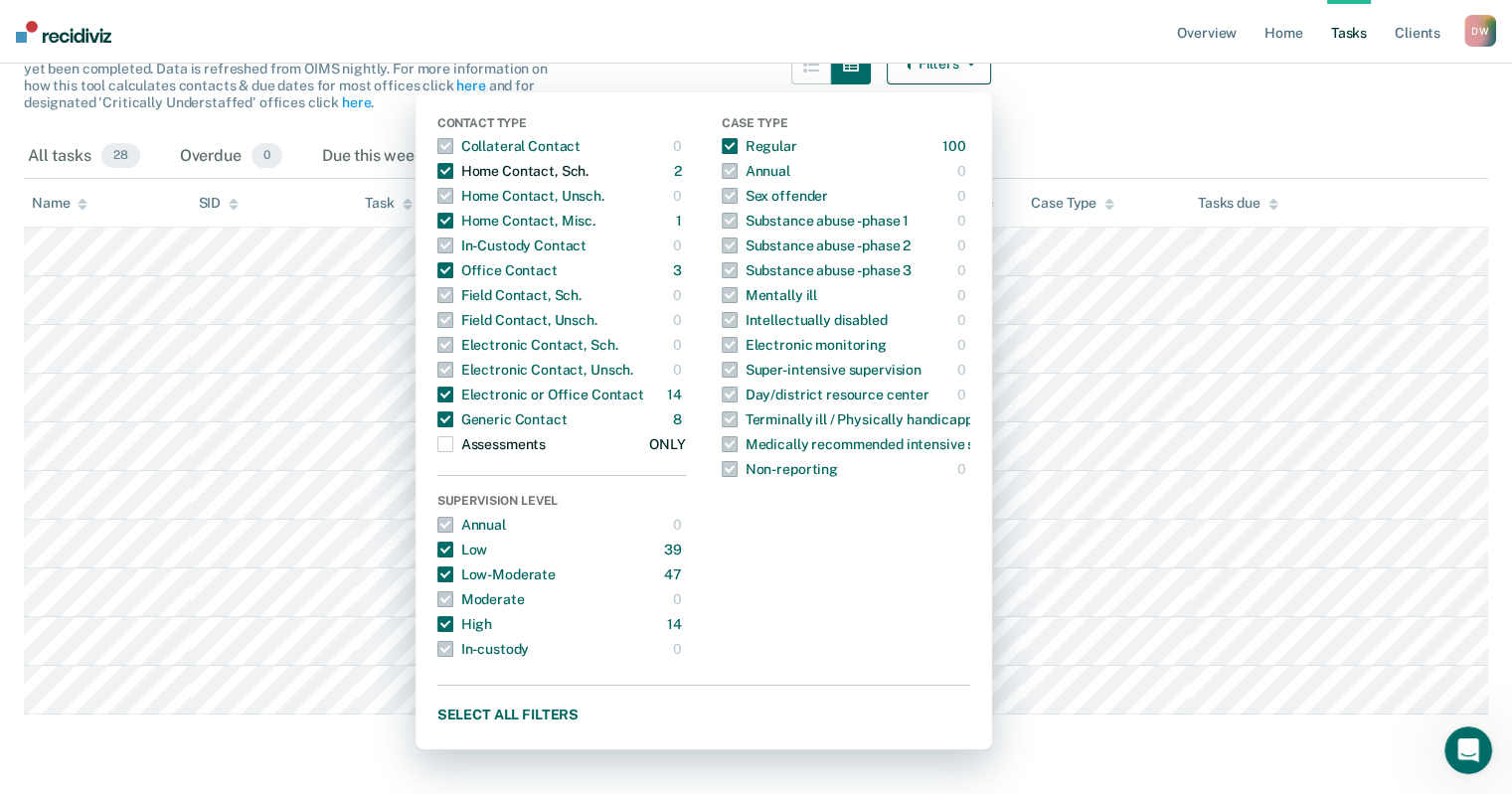 scroll, scrollTop: 219, scrollLeft: 0, axis: vertical 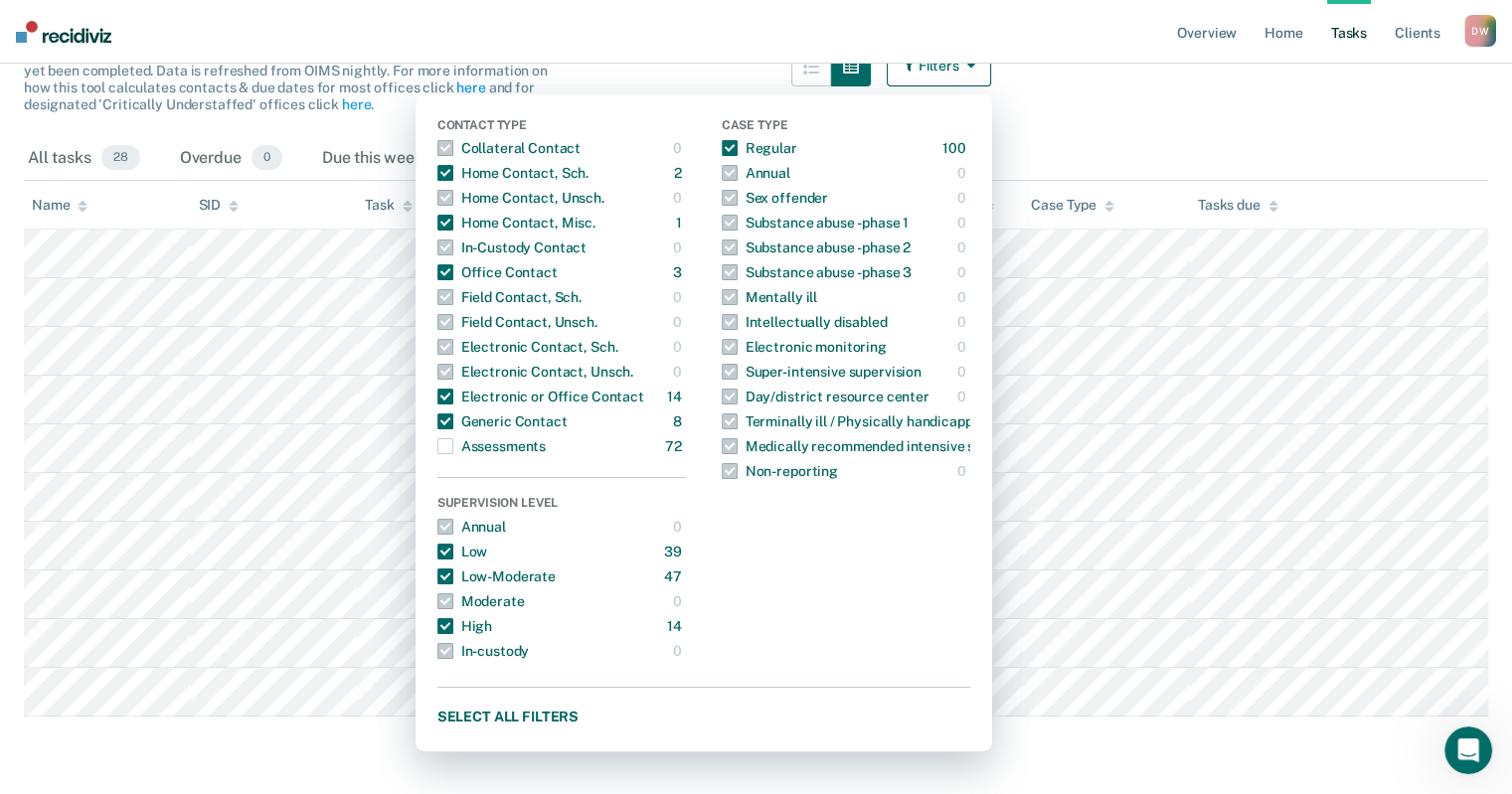 click on "Clear   officers Tasks The clients listed below have upcoming requirements due this month that have not yet been completed. Data is refreshed from OIMS nightly. For more information on how this tool calculates contacts & due dates for most offices click   here   and for designated 'Critically Understaffed' offices click   here .  Filters Contact Type Collateral Contact 0 ONLY Home Contact, Sch. 2 ONLY Home Contact, Unsch. 0 ONLY Home Contact, Misc. 1 ONLY In-Custody Contact 0 ONLY Office Contact 3 ONLY Field Contact, Sch. 0 ONLY Field Contact, Unsch. 0 ONLY Electronic Contact, Sch. 0 ONLY Electronic Contact, Unsch. 0 ONLY Electronic or Office Contact 14 ONLY Generic Contact 8 ONLY Assessments 72 ONLY Supervision Level Annual 0 ONLY Low 39 ONLY Low-Moderate 47 ONLY Moderate 0 ONLY High 14 ONLY In-custody 0 ONLY Case Type Regular 100 ONLY Annual 0 ONLY Sex offender 0 ONLY Substance abuse - phase 1 0 ONLY Substance abuse - phase 2 0 ONLY Substance abuse - phase 3 0 ONLY Mentally ill 0 ONLY 0 ONLY 0 ONLY 0 ONLY 0" at bounding box center (756, 338) 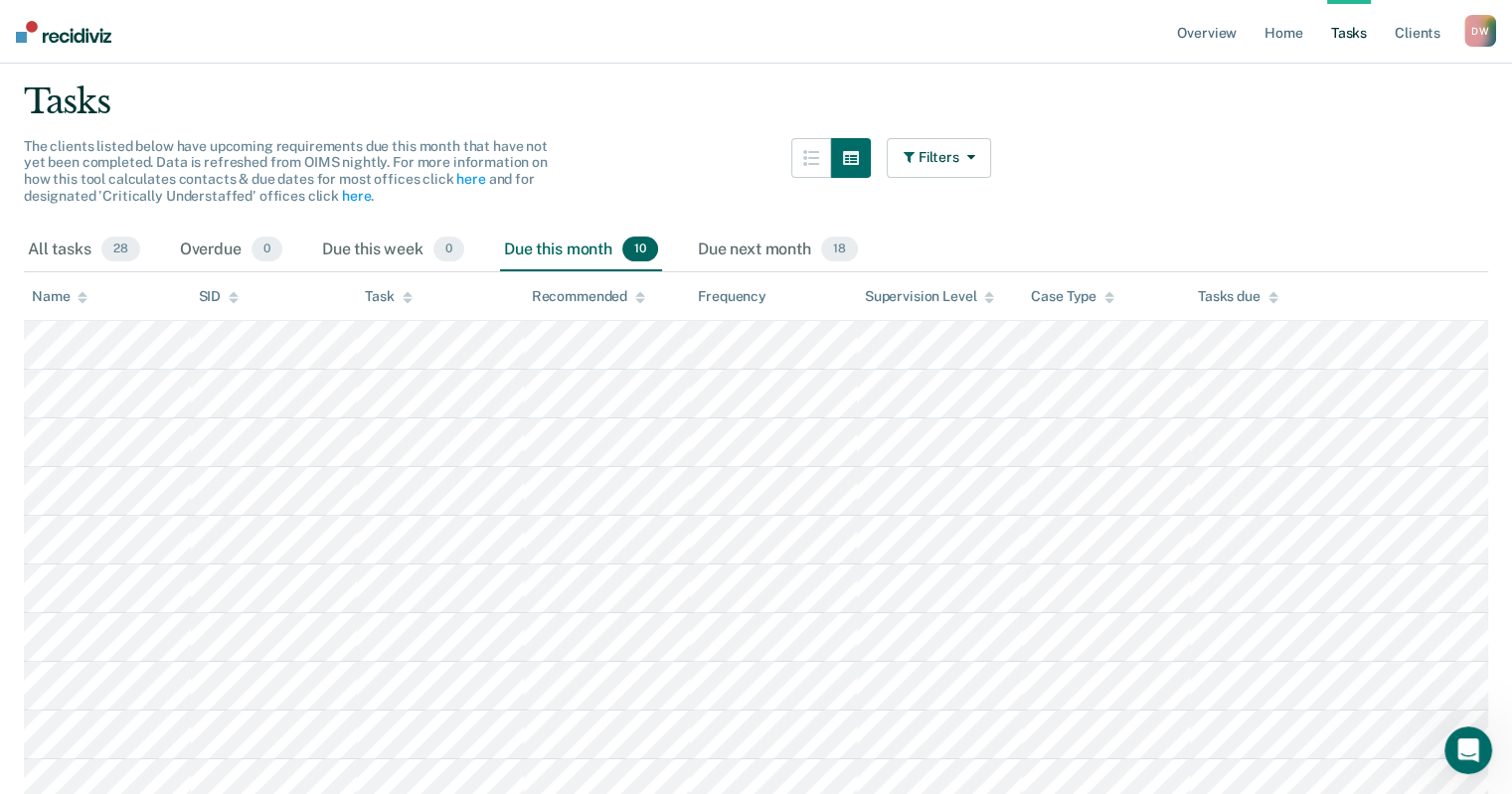 scroll, scrollTop: 0, scrollLeft: 0, axis: both 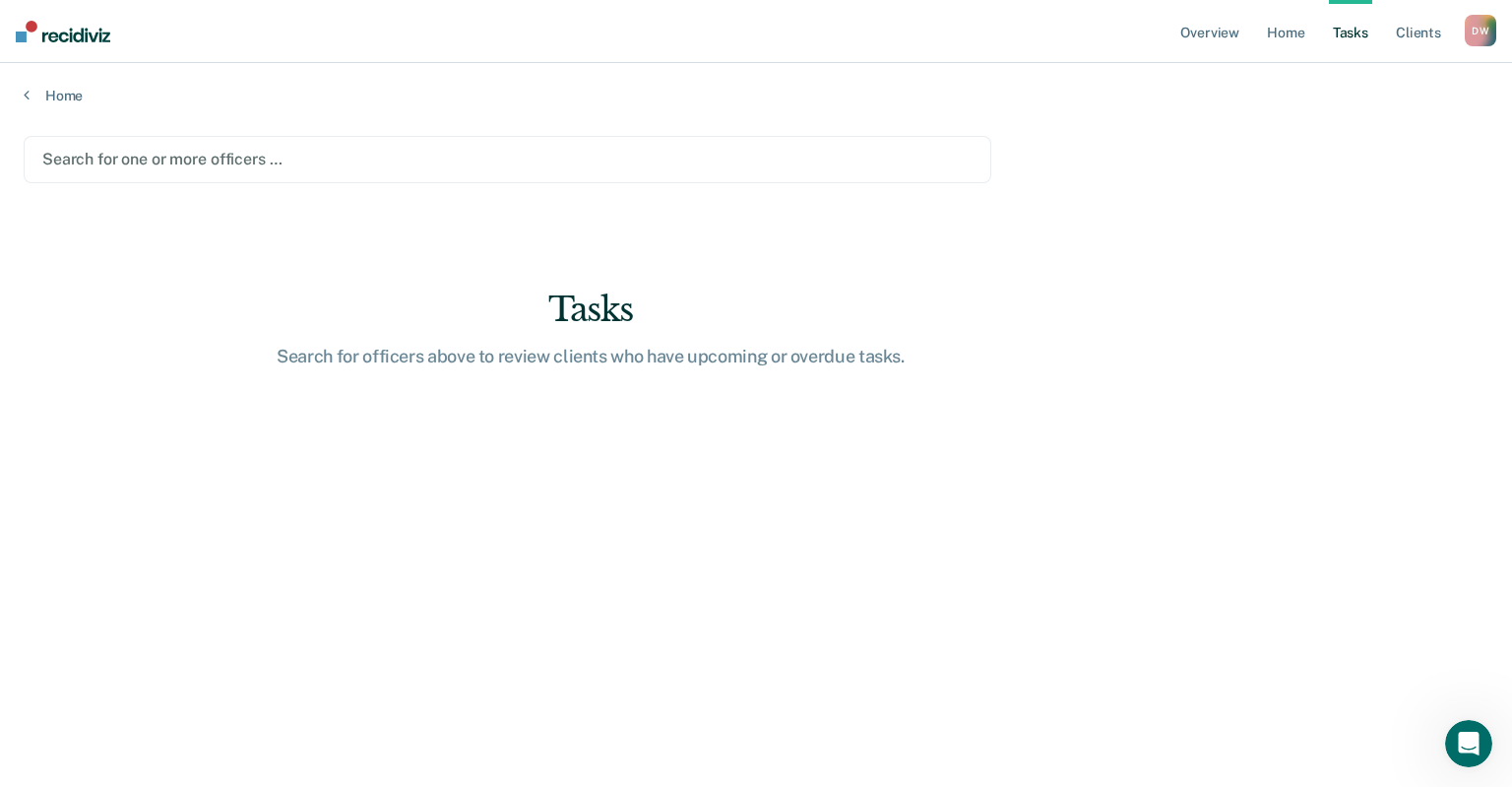 click on "Search for one or more officers … Tasks Search for officers above to review clients who have upcoming or overdue tasks." at bounding box center (756, 442) 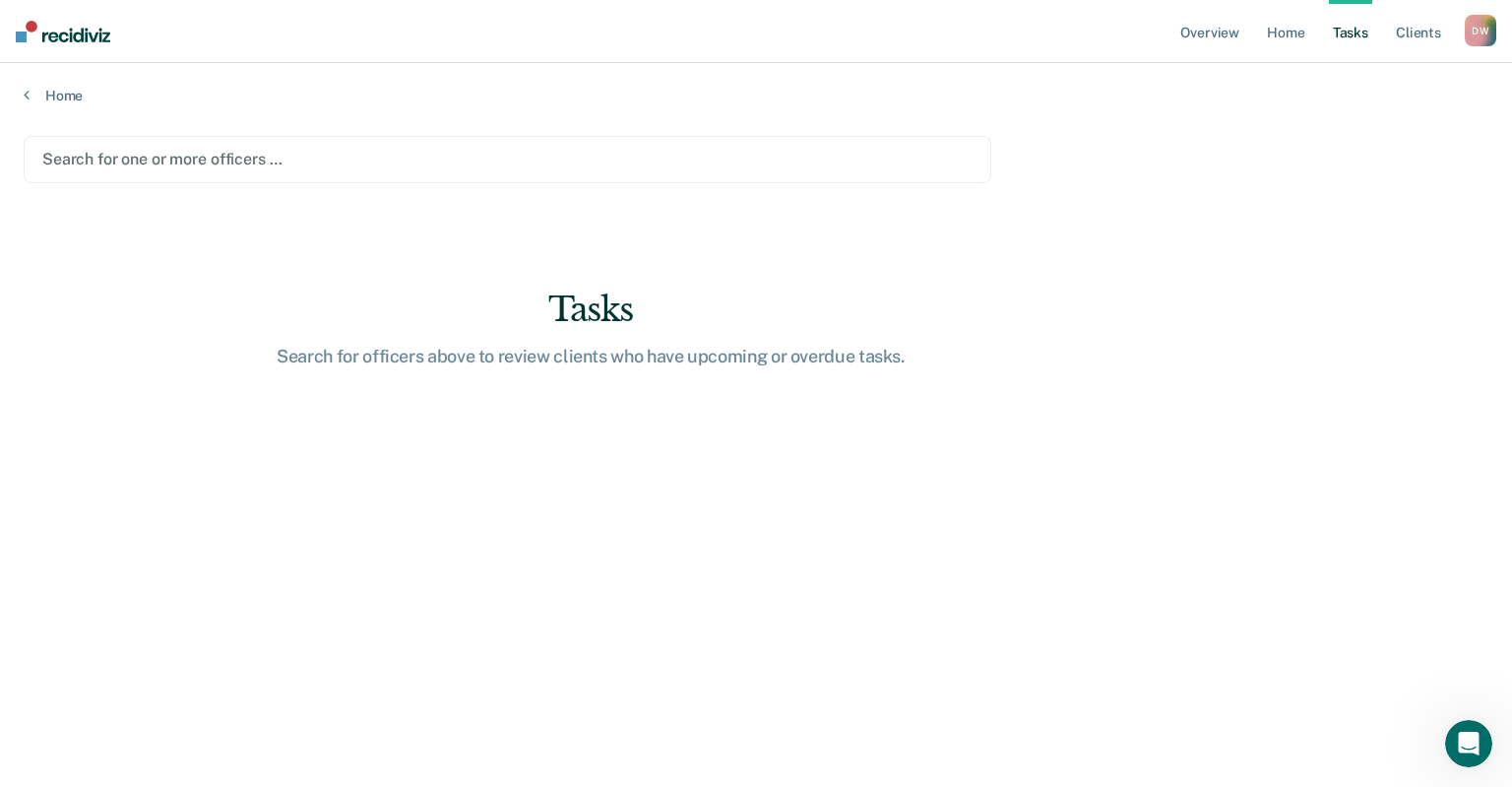 click at bounding box center [507, 159] 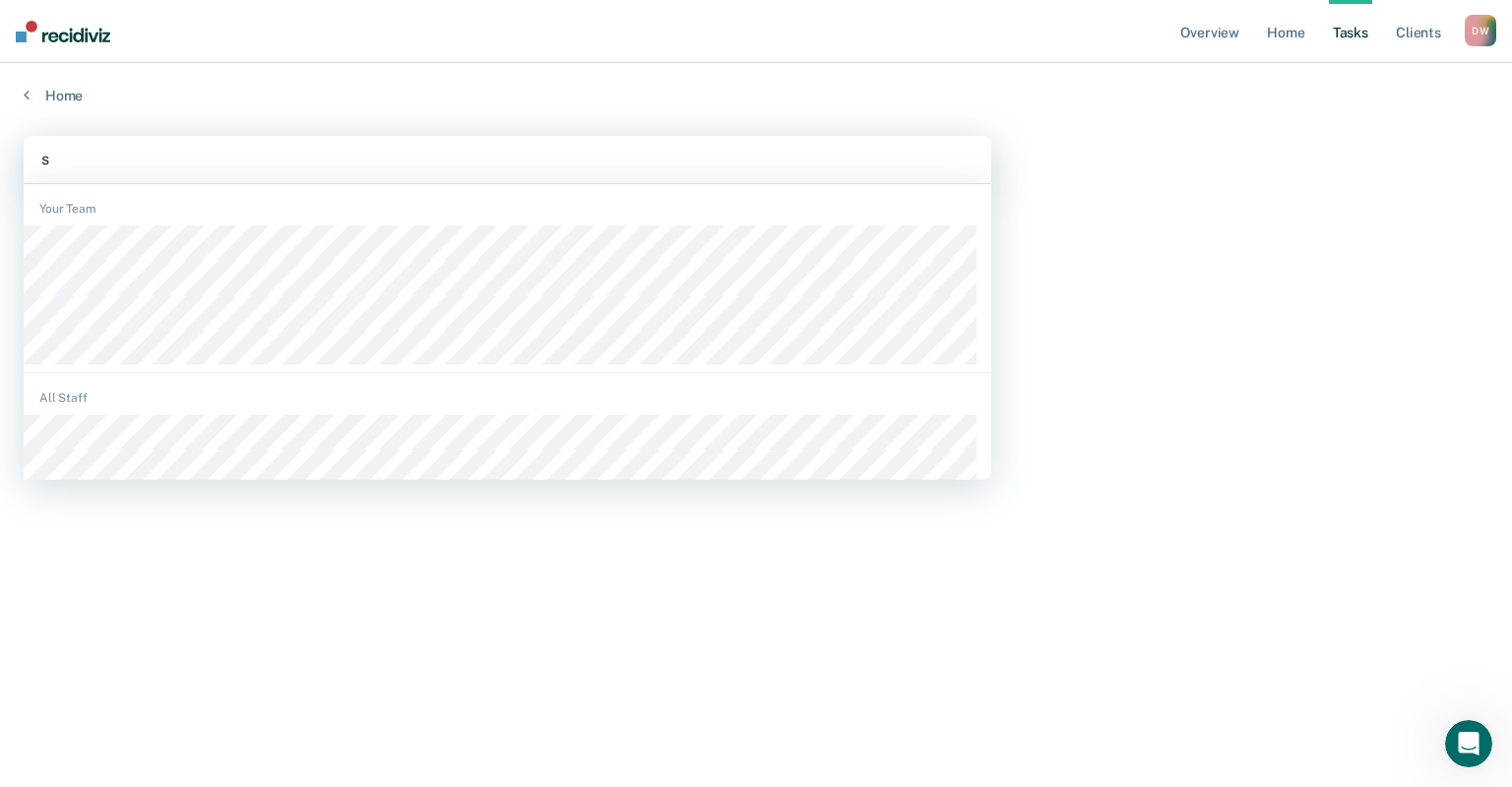 type on "sw" 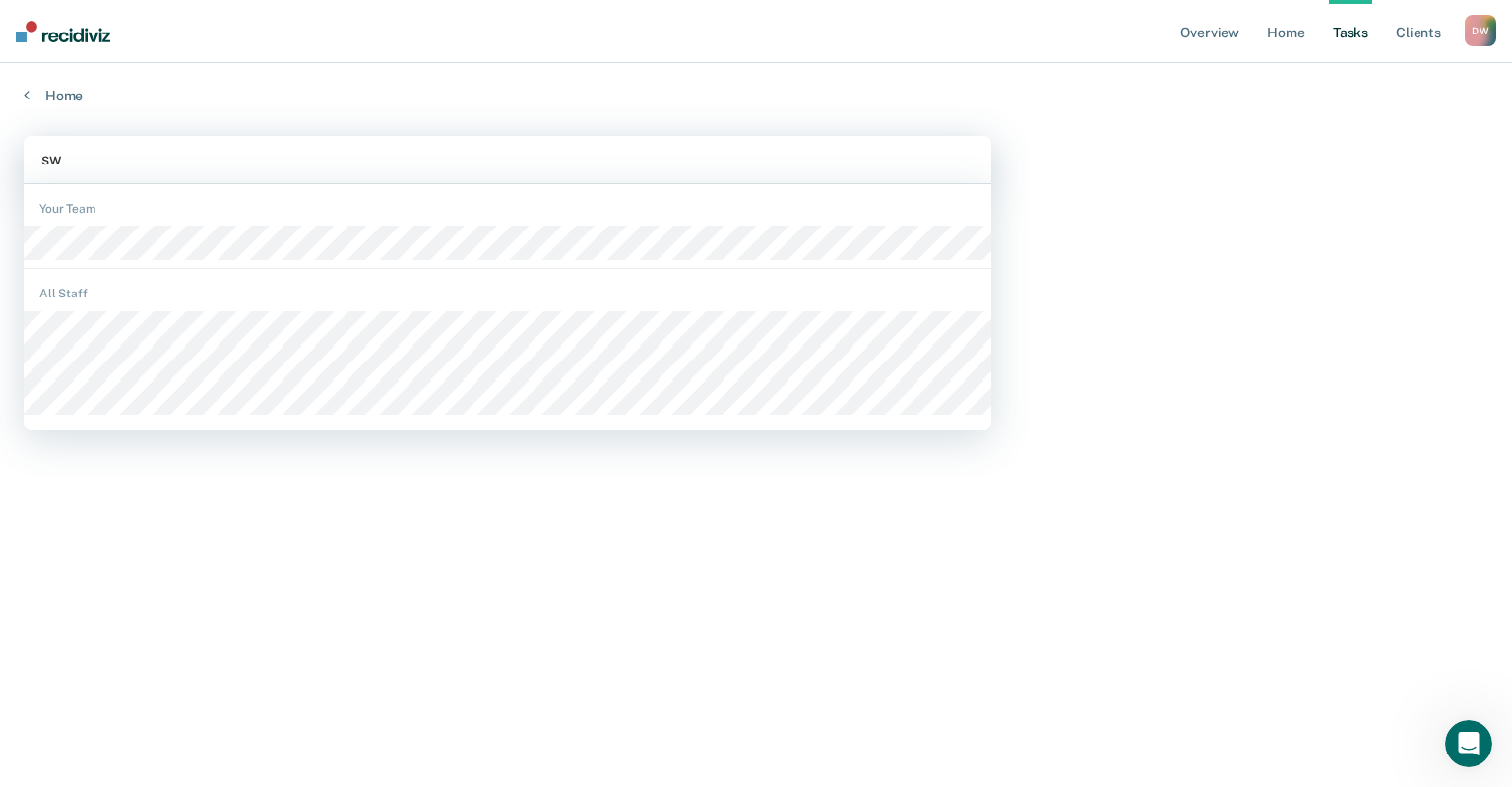 type 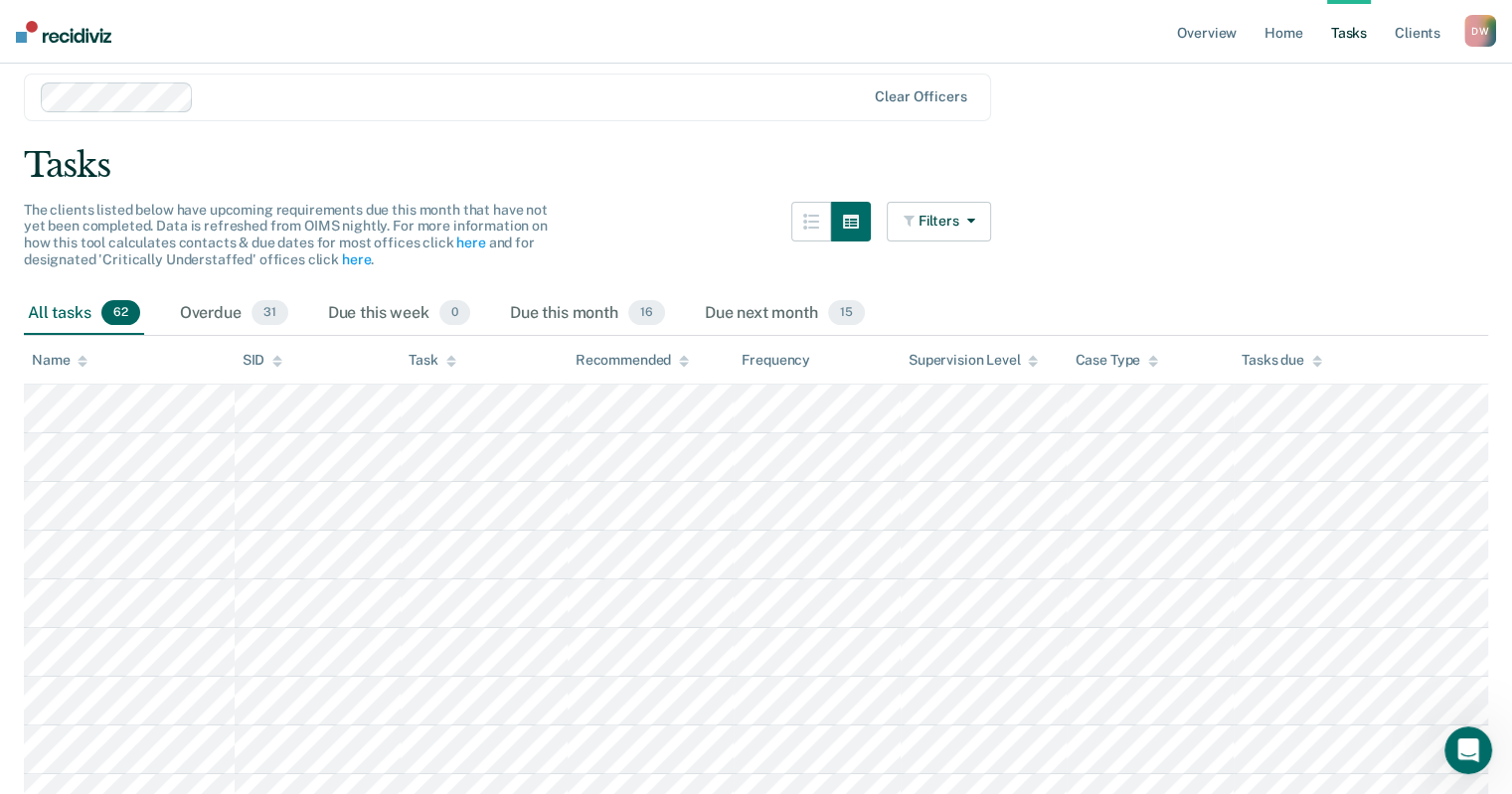scroll, scrollTop: 99, scrollLeft: 0, axis: vertical 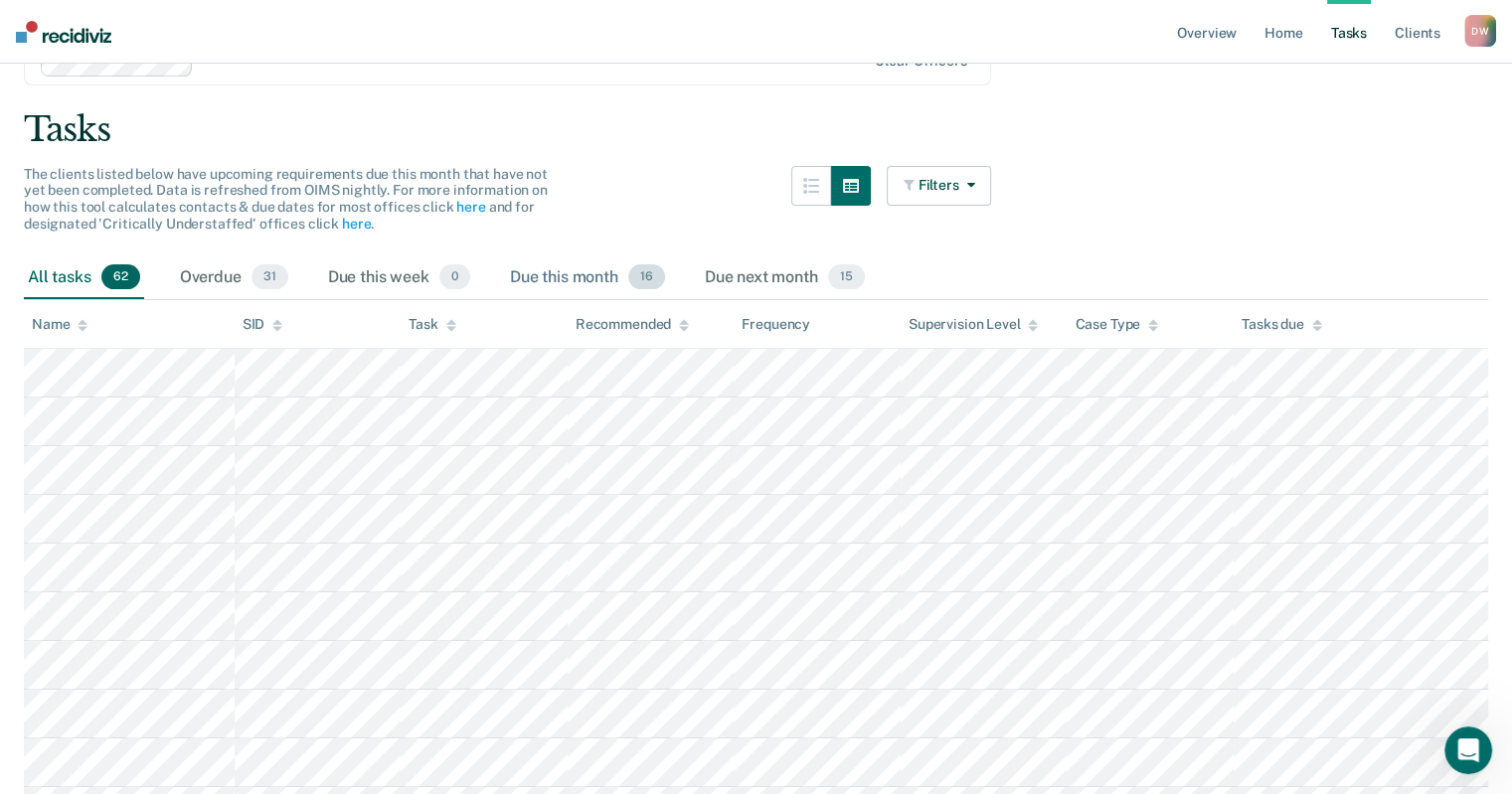 click on "16" at bounding box center (646, 277) 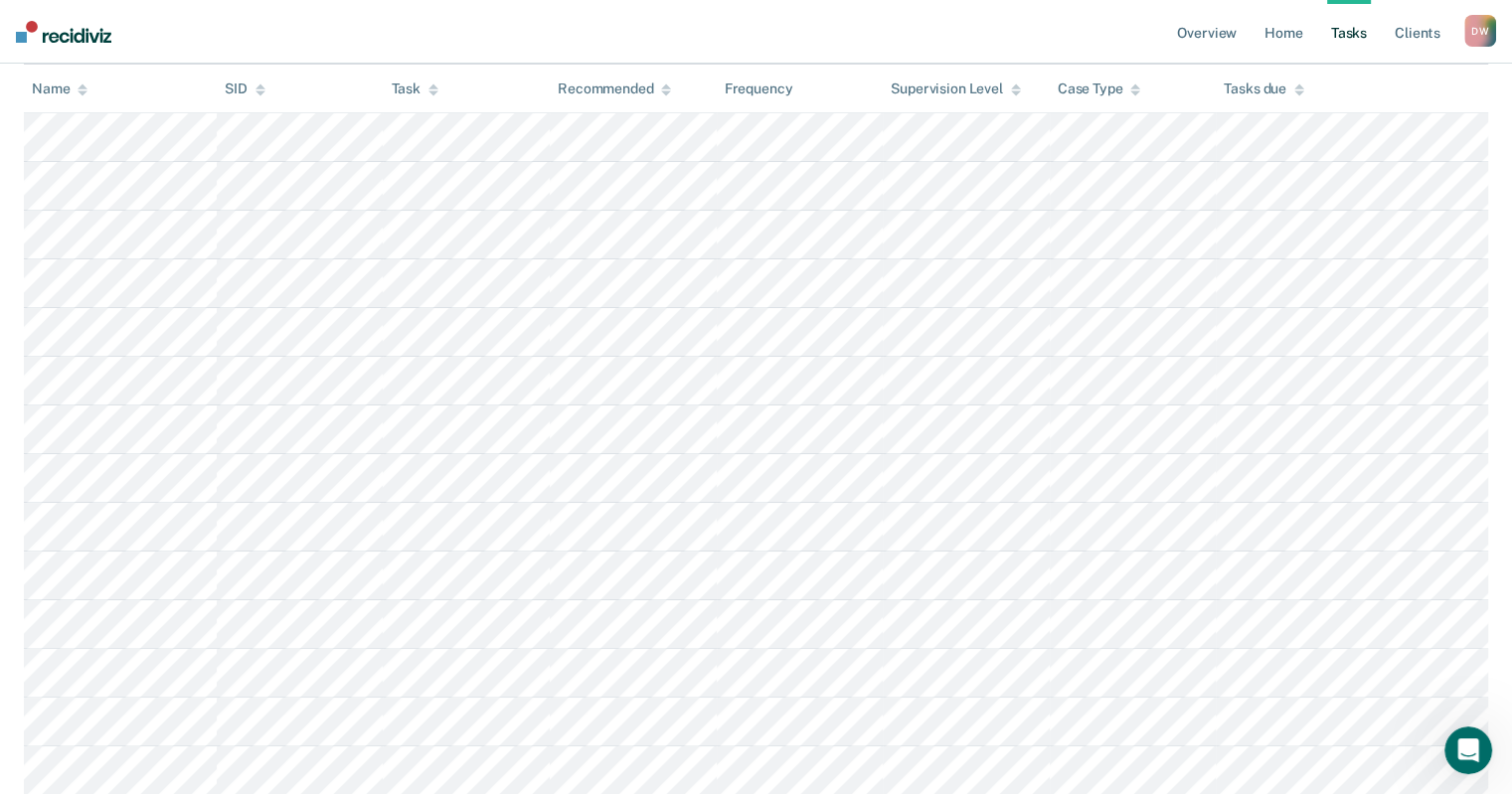 scroll, scrollTop: 213, scrollLeft: 0, axis: vertical 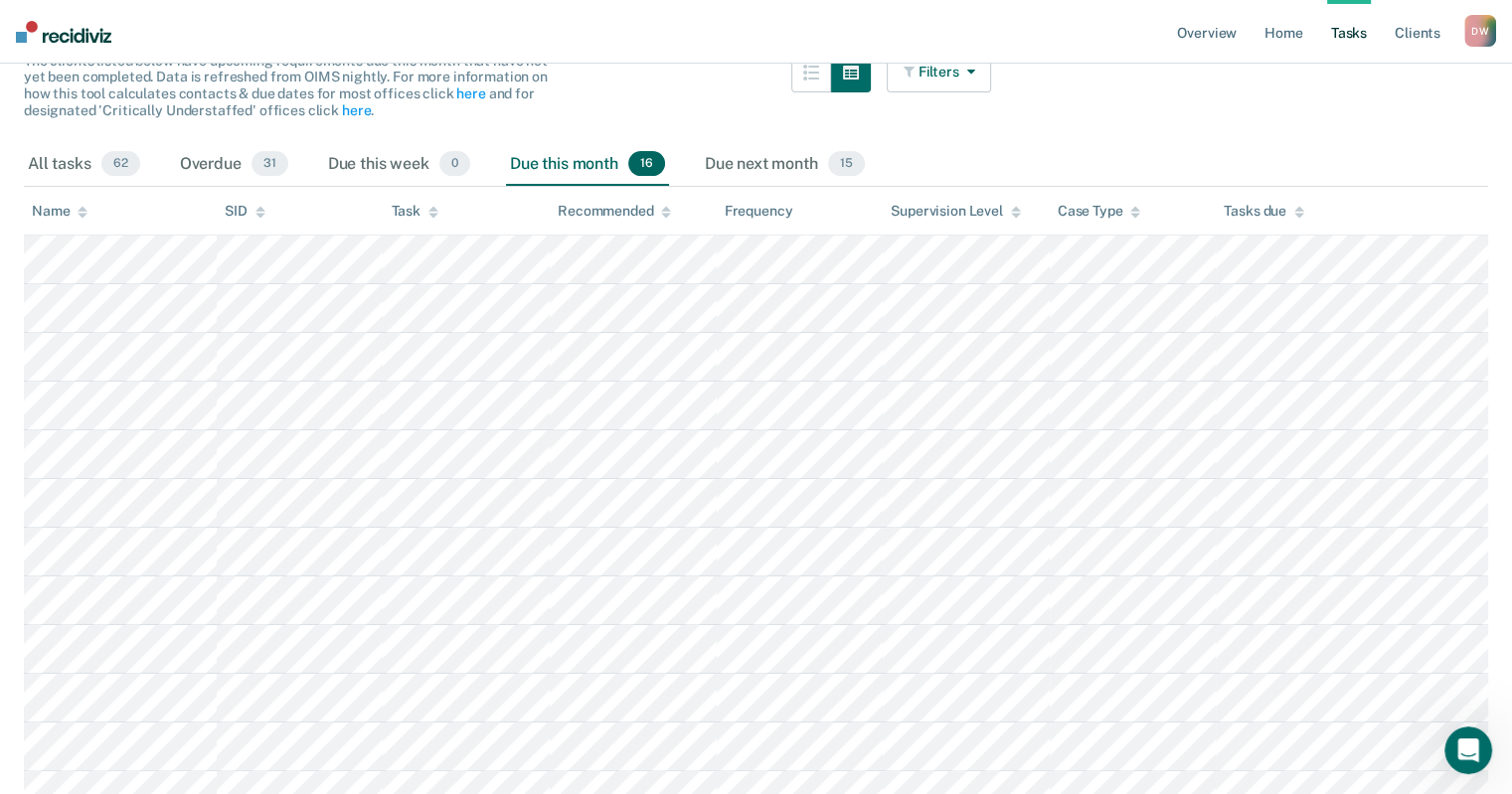 click on "Filters" at bounding box center [939, 73] 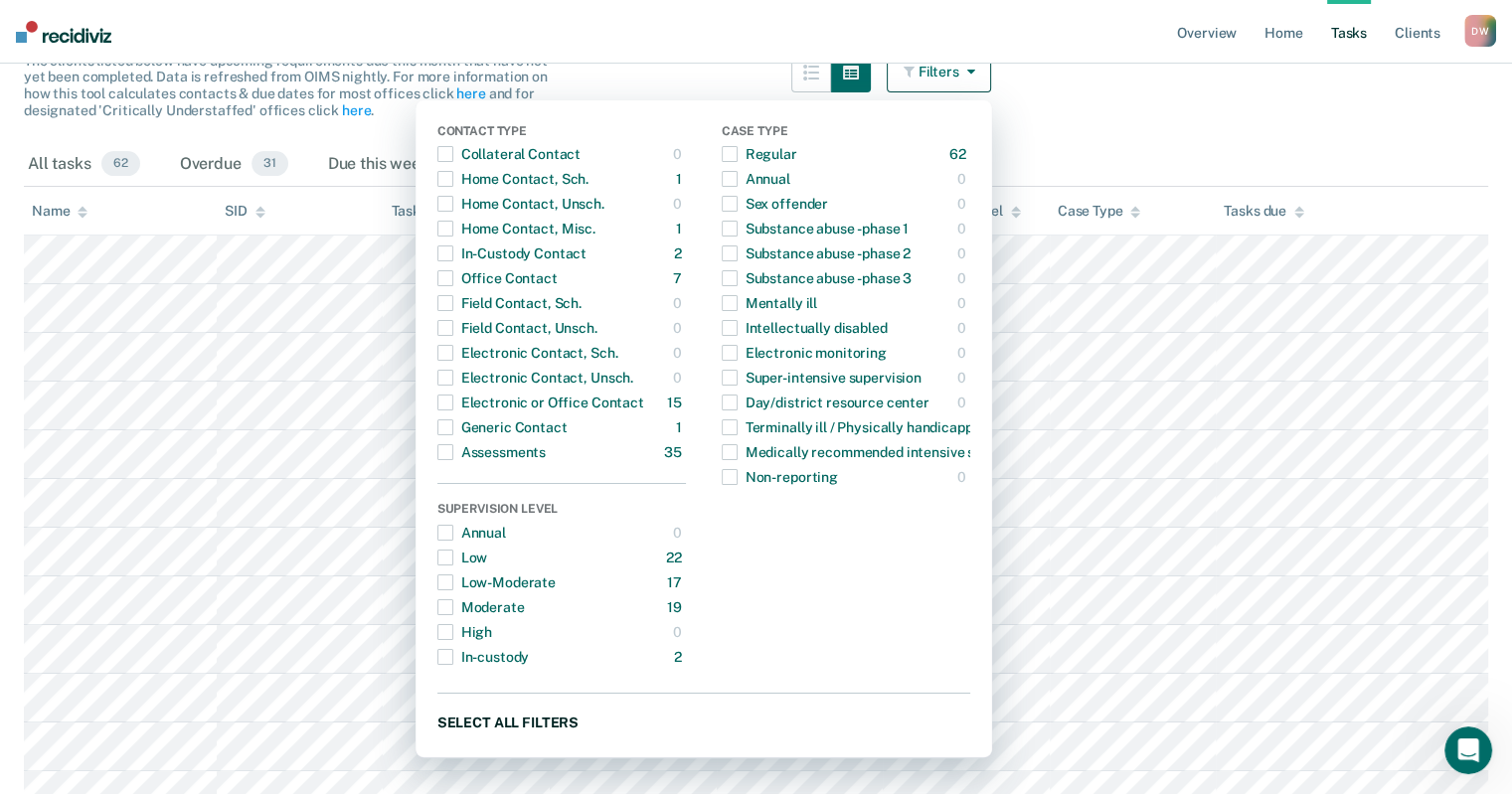 click on "Select all filters" at bounding box center (704, 721) 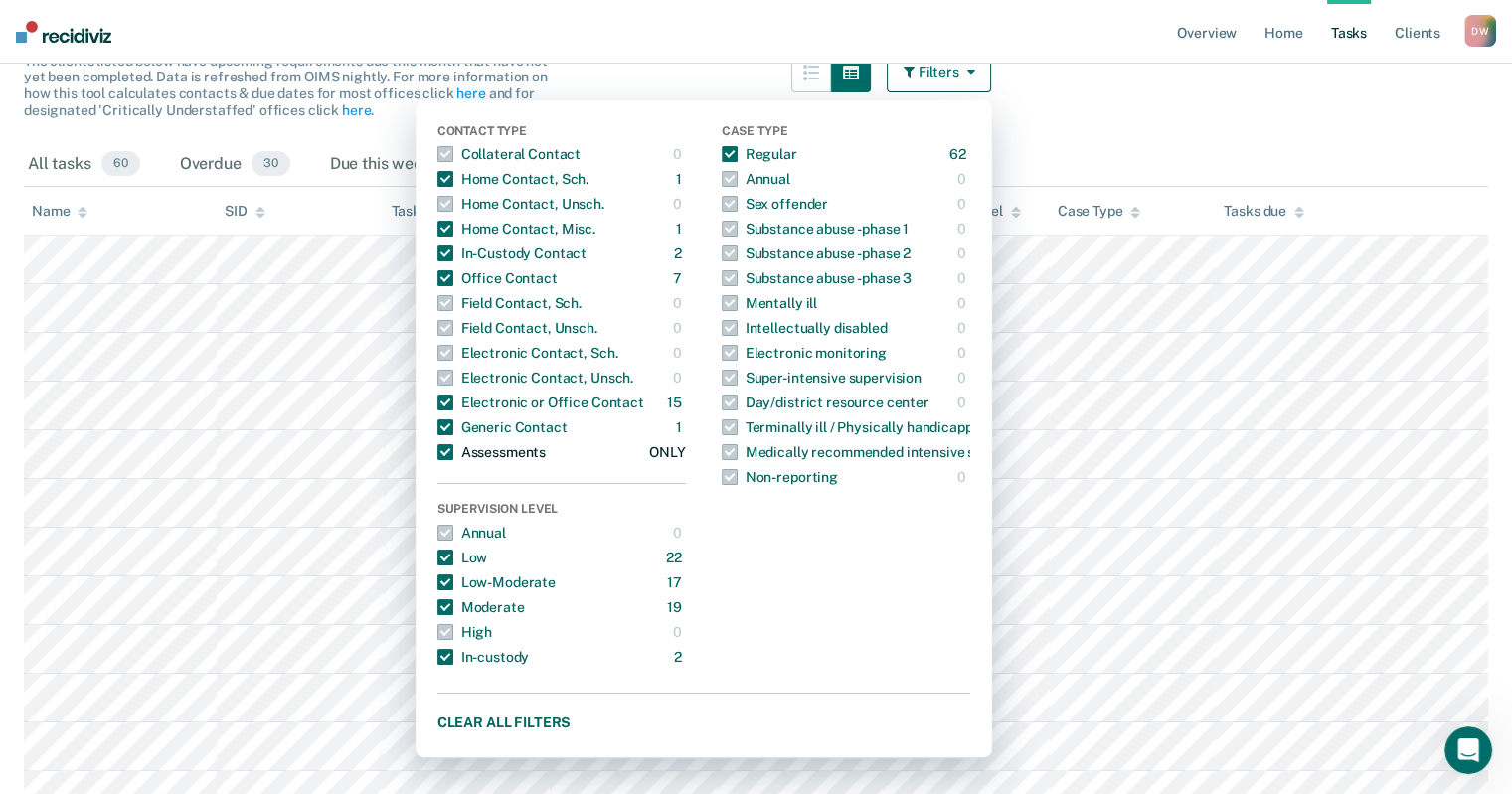 click at bounding box center (445, 452) 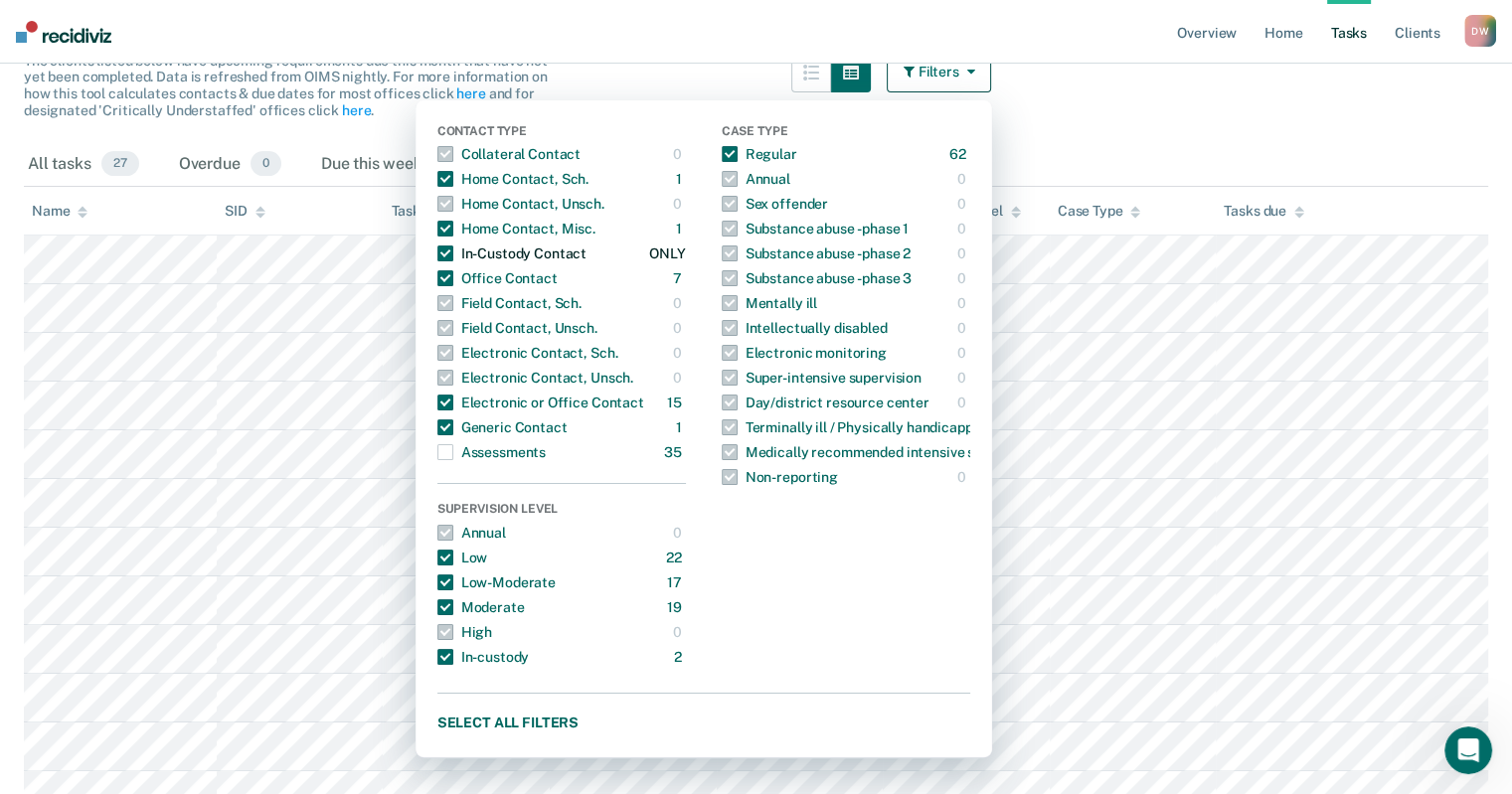 click at bounding box center [445, 253] 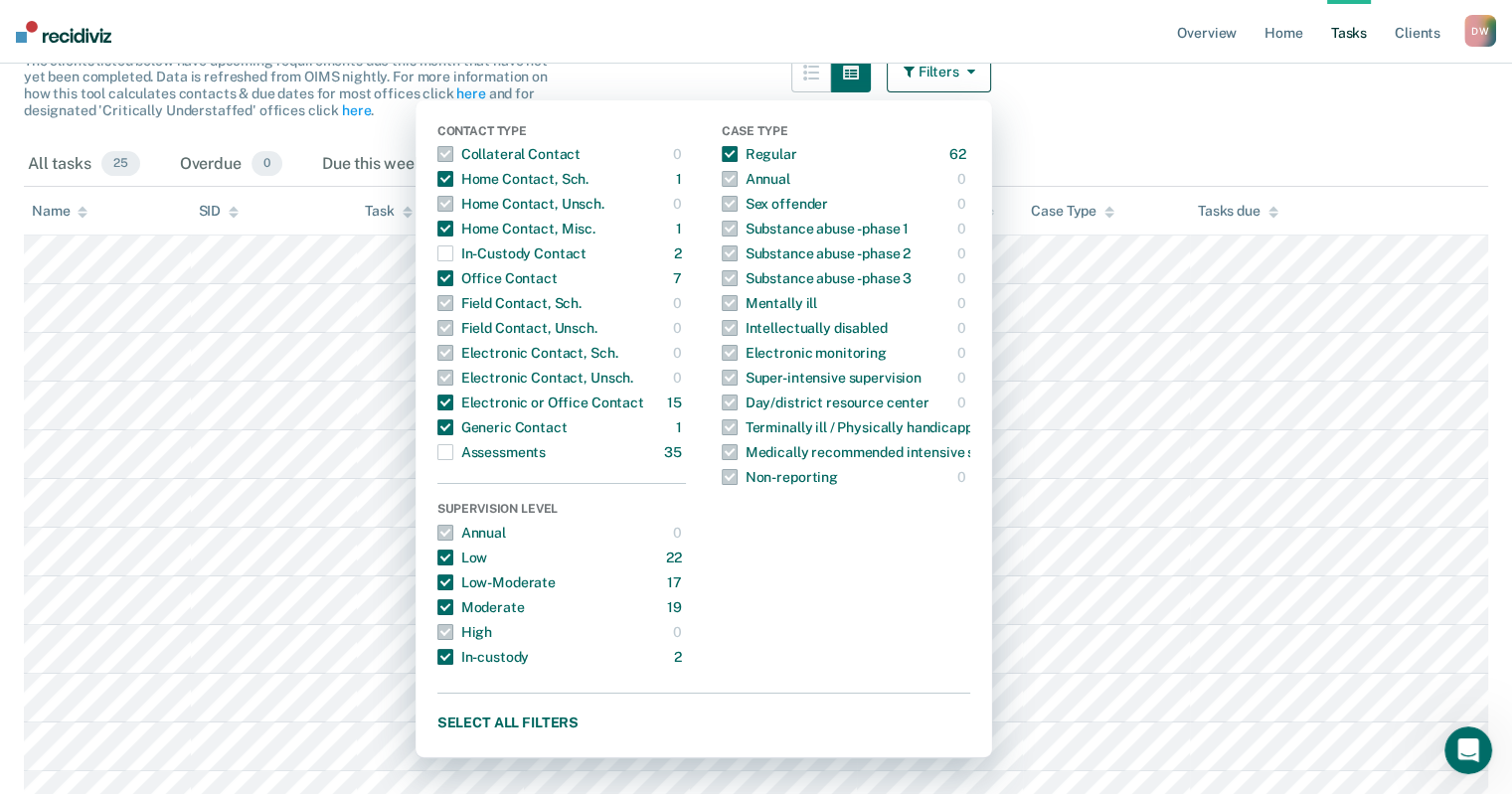 click on "Clear   officers Tasks The clients listed below have upcoming requirements due this month that have not yet been completed. Data is refreshed from OIMS nightly. For more information on how this tool calculates contacts & due dates for most offices click   here   and for designated 'Critically Understaffed' offices click   here .  Filters Contact Type Collateral Contact 0 ONLY Home Contact, Sch. 1 ONLY Home Contact, Unsch. 0 ONLY Home Contact, Misc. 1 ONLY In-Custody Contact 2 ONLY Office Contact 7 ONLY Field Contact, Sch. 0 ONLY Field Contact, Unsch. 0 ONLY Electronic Contact, Sch. 0 ONLY Electronic Contact, Unsch. 0 ONLY Electronic or Office Contact 15 ONLY Generic Contact 1 ONLY Assessments 35 ONLY Supervision Level Annual 0 ONLY Low 22 ONLY Low-Moderate 17 ONLY Moderate 19 ONLY High 0 ONLY In-custody 2 ONLY Case Type Regular 62 ONLY Annual 0 ONLY Sex offender 0 ONLY Substance abuse - phase 1 0 ONLY Substance abuse - phase 2 0 ONLY Substance abuse - phase 3 0 ONLY Mentally ill 0 ONLY Intellectually disabled" at bounding box center [756, 393] 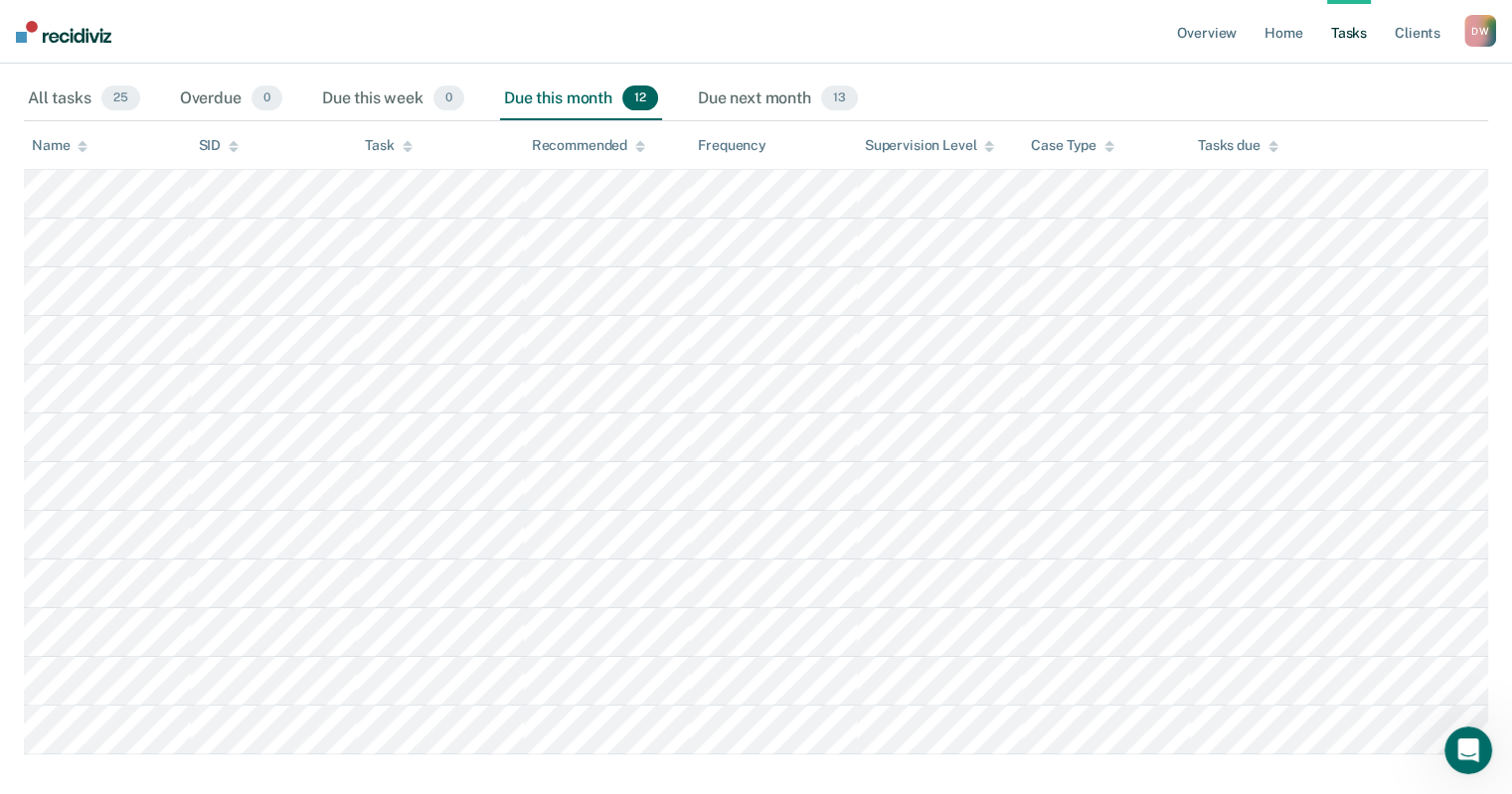scroll, scrollTop: 312, scrollLeft: 0, axis: vertical 